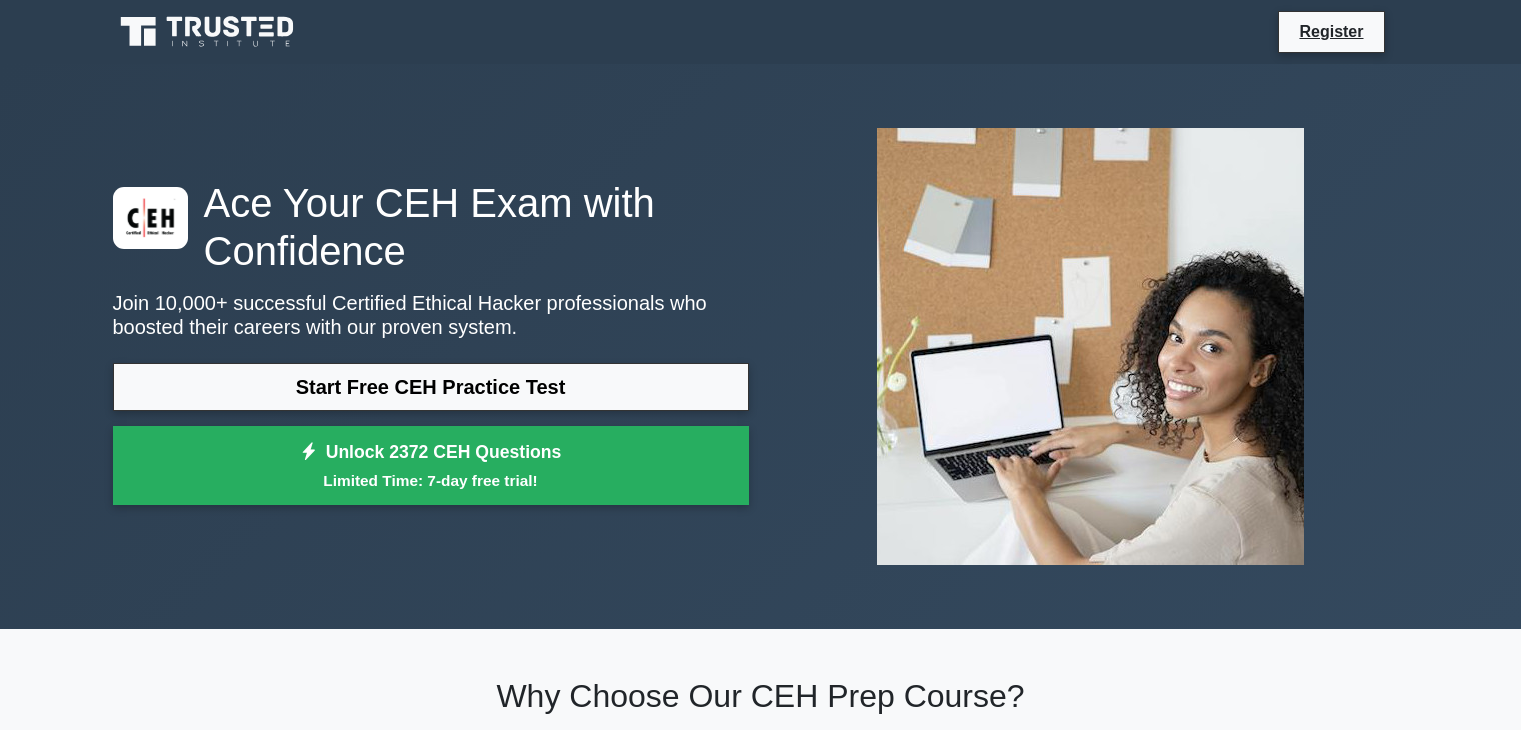 scroll, scrollTop: 0, scrollLeft: 0, axis: both 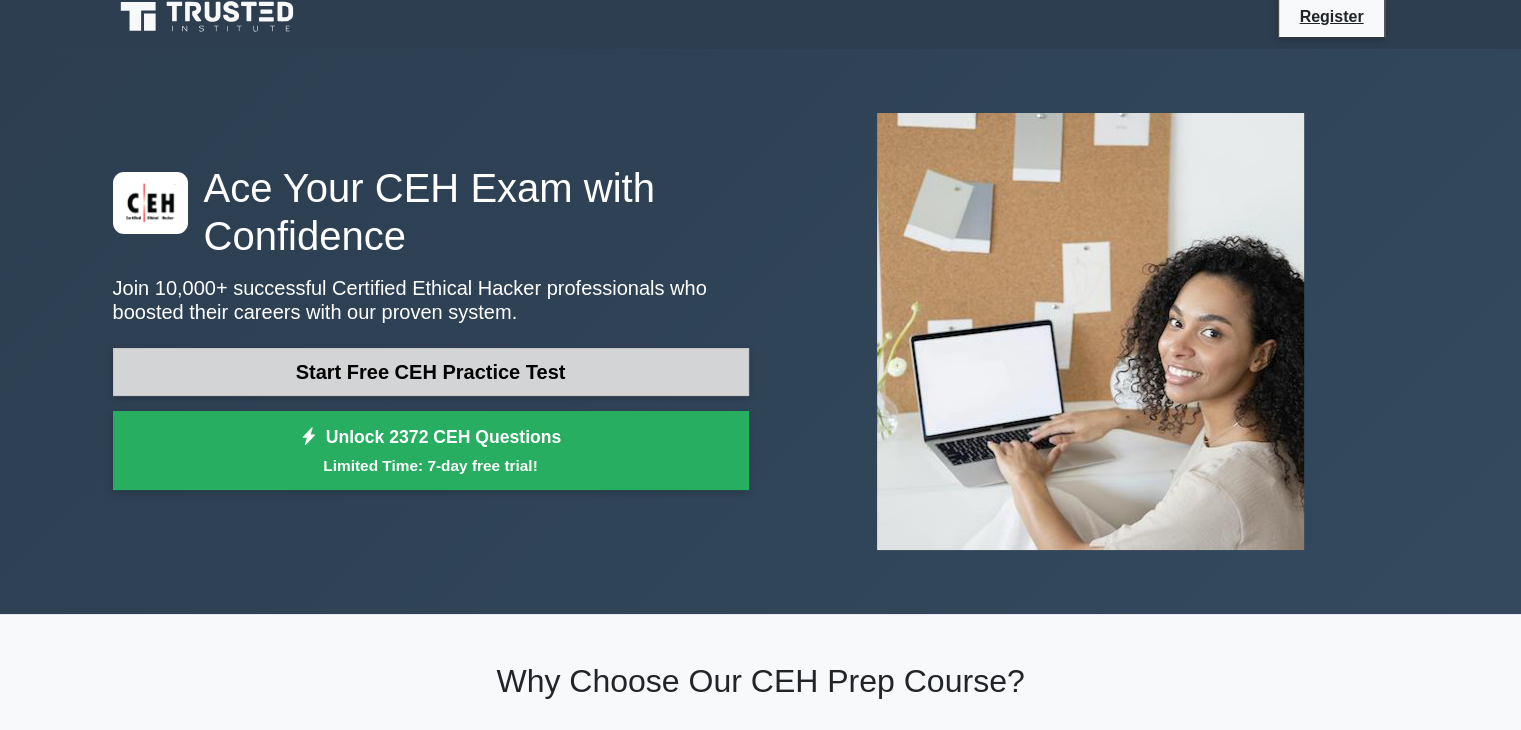 click on "Start Free CEH Practice Test" at bounding box center [431, 372] 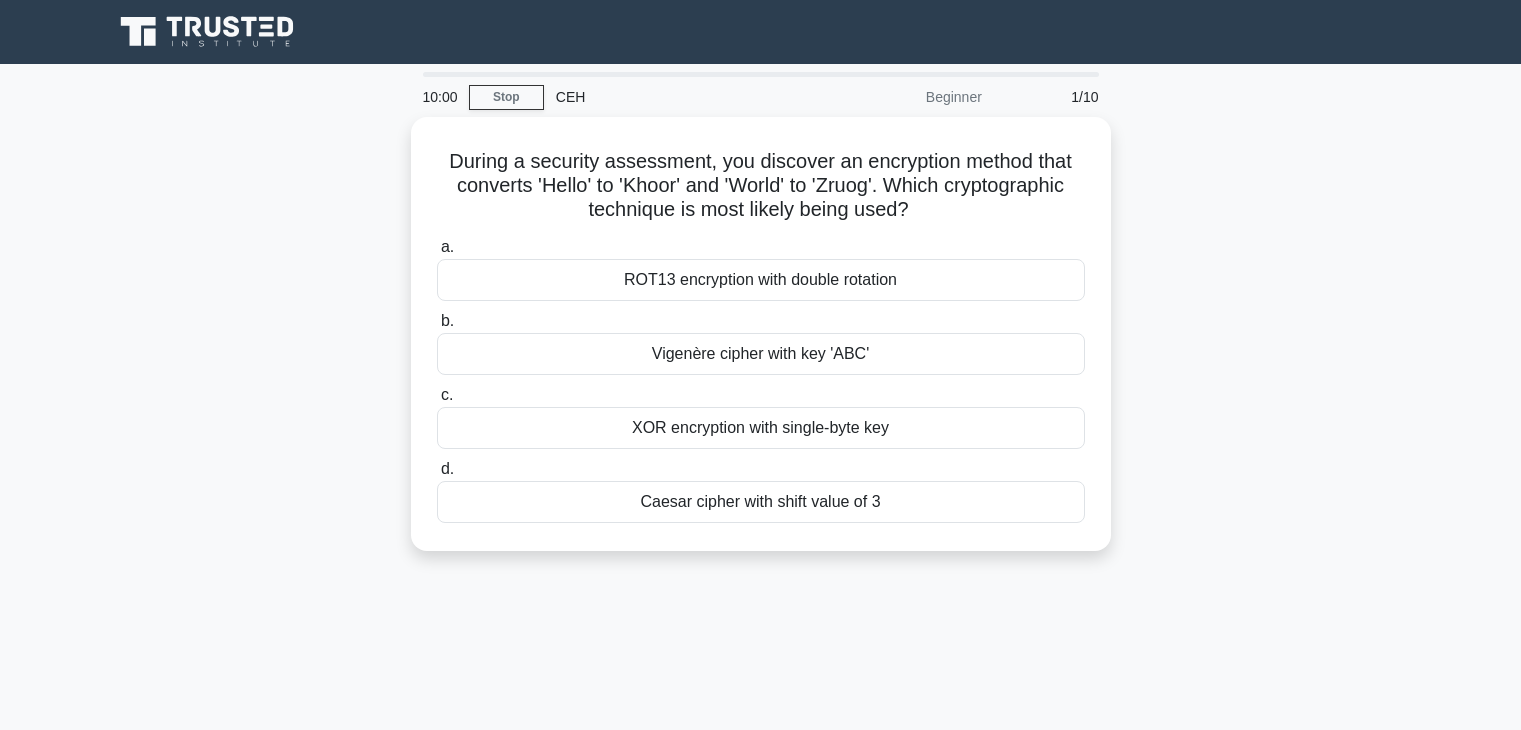 scroll, scrollTop: 0, scrollLeft: 0, axis: both 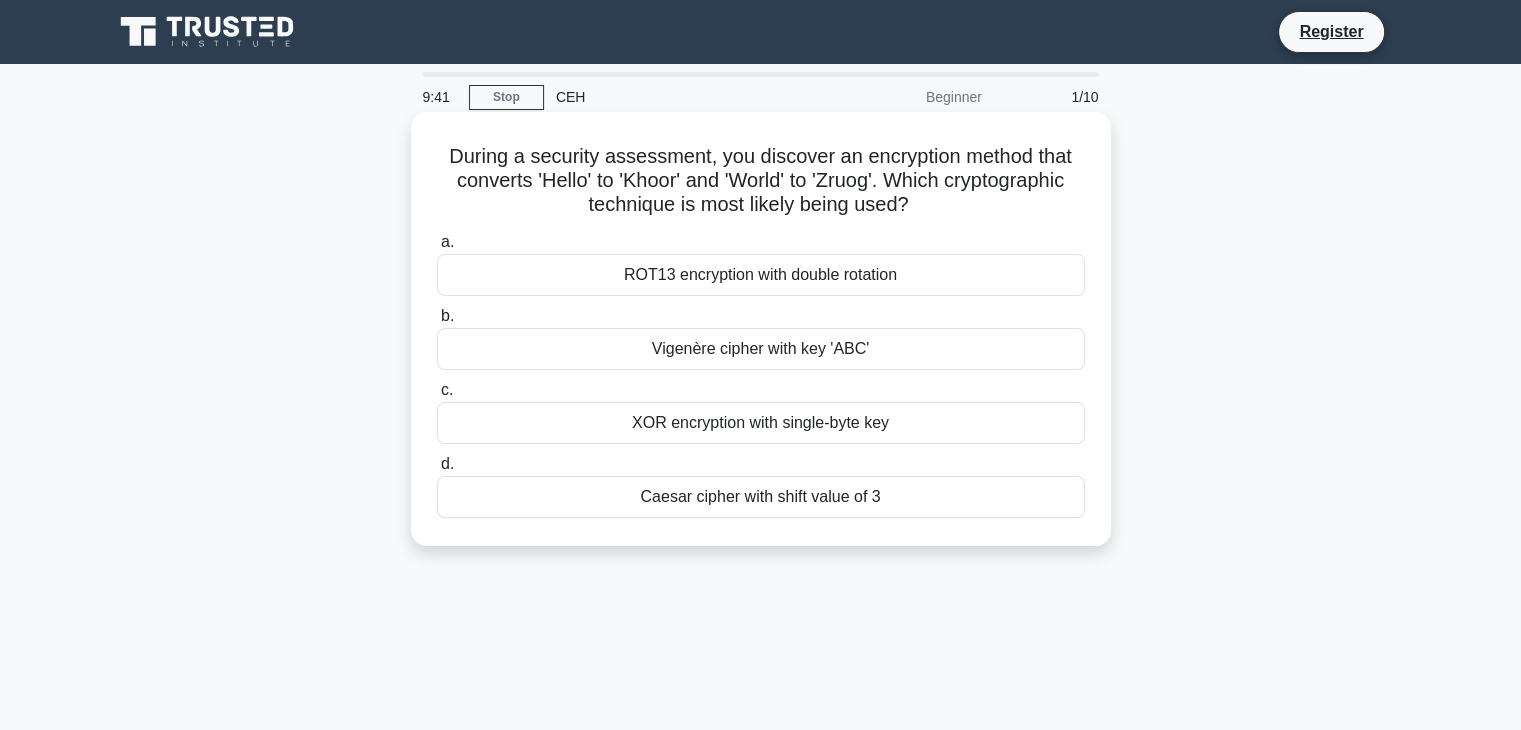 click on "XOR encryption with single-byte key" at bounding box center (761, 423) 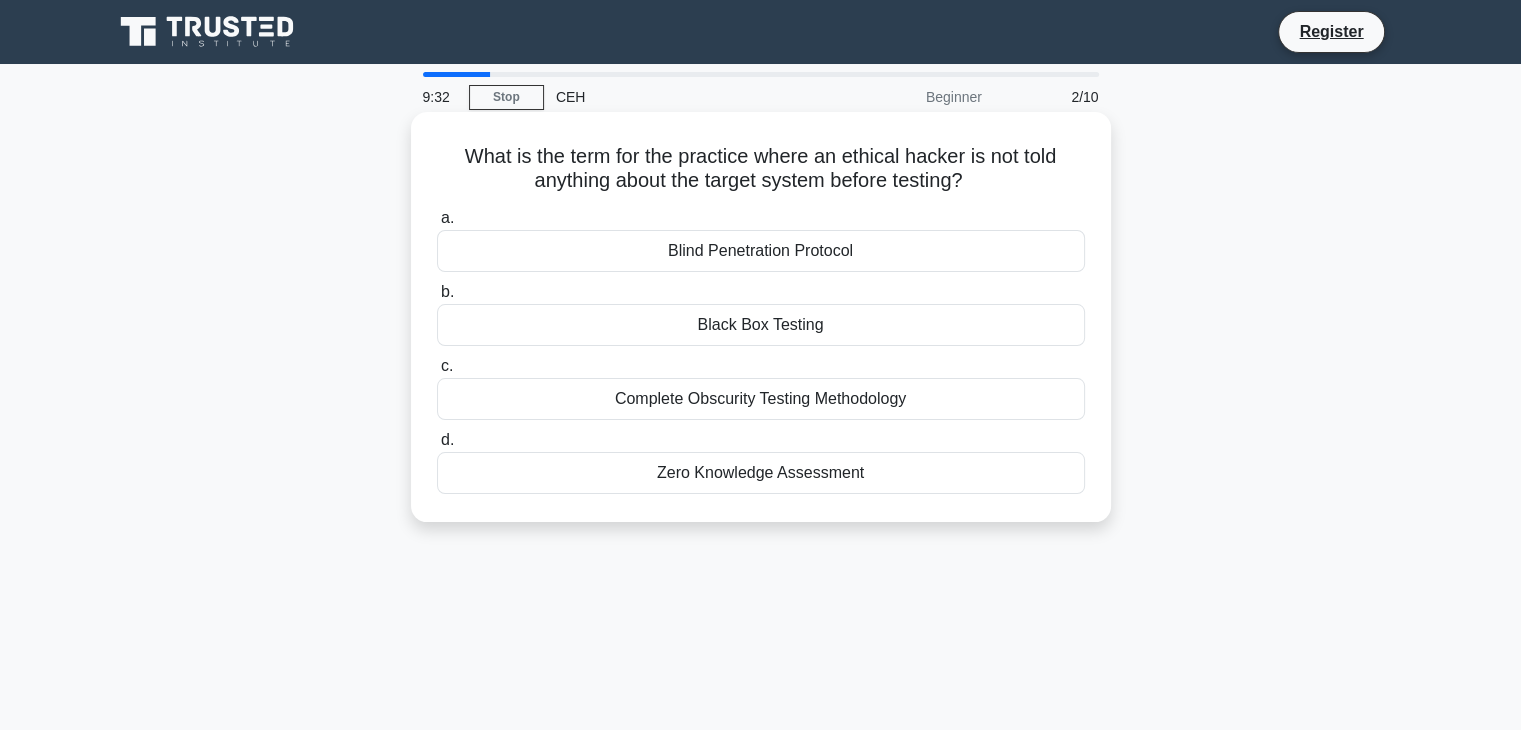 click on "Blind Penetration Protocol" at bounding box center (761, 251) 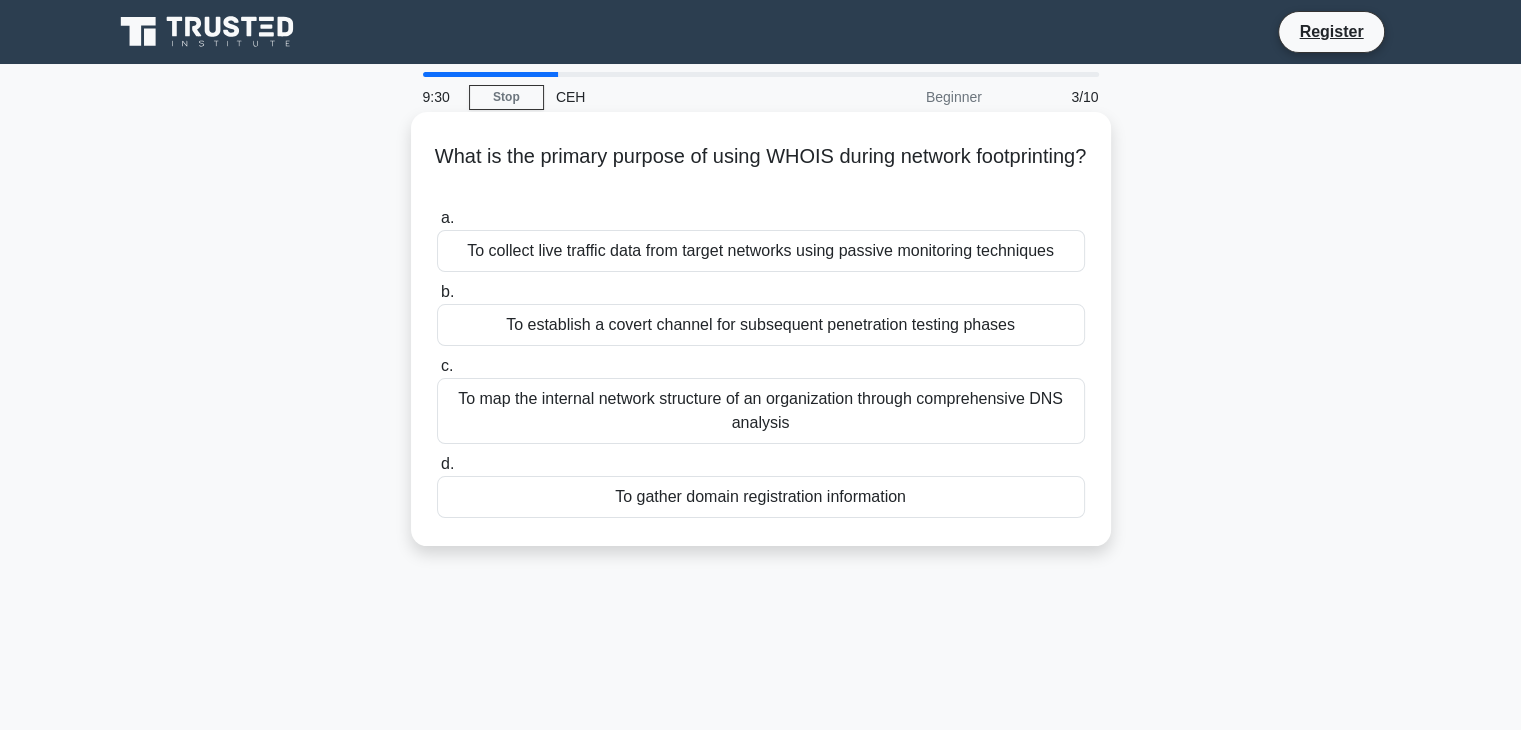 click on "To establish a covert channel for subsequent penetration testing phases" at bounding box center [761, 325] 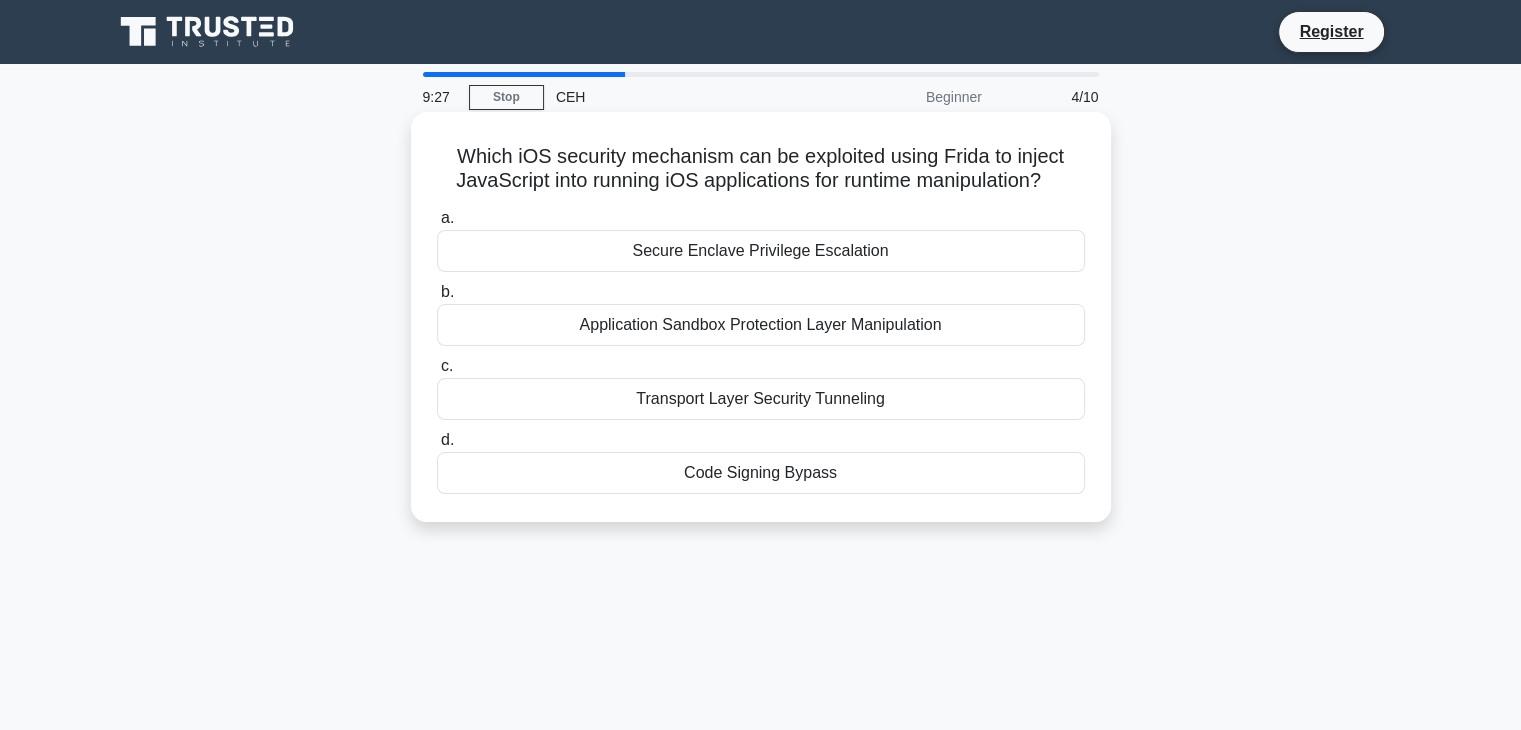 click on "Code Signing Bypass" at bounding box center (761, 473) 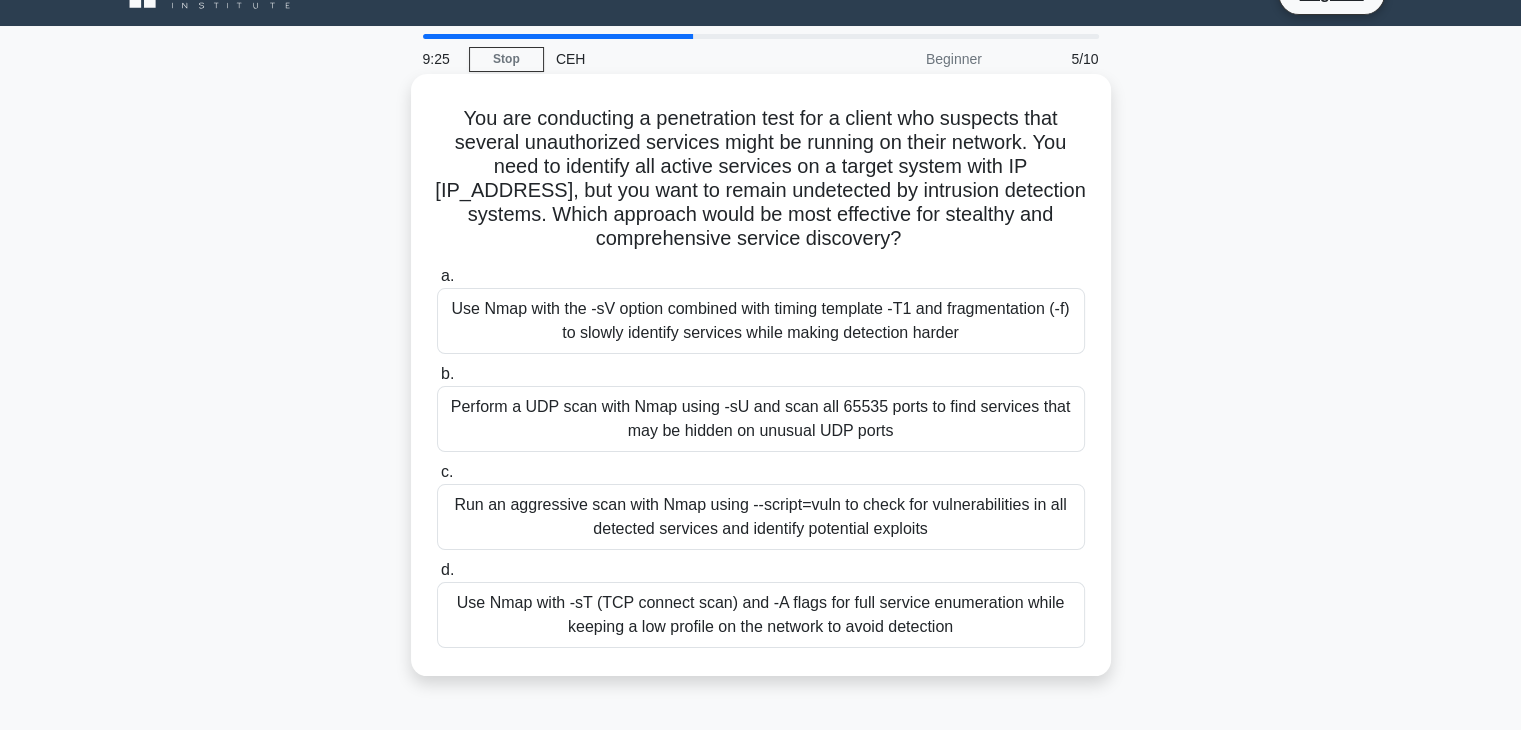 scroll, scrollTop: 40, scrollLeft: 0, axis: vertical 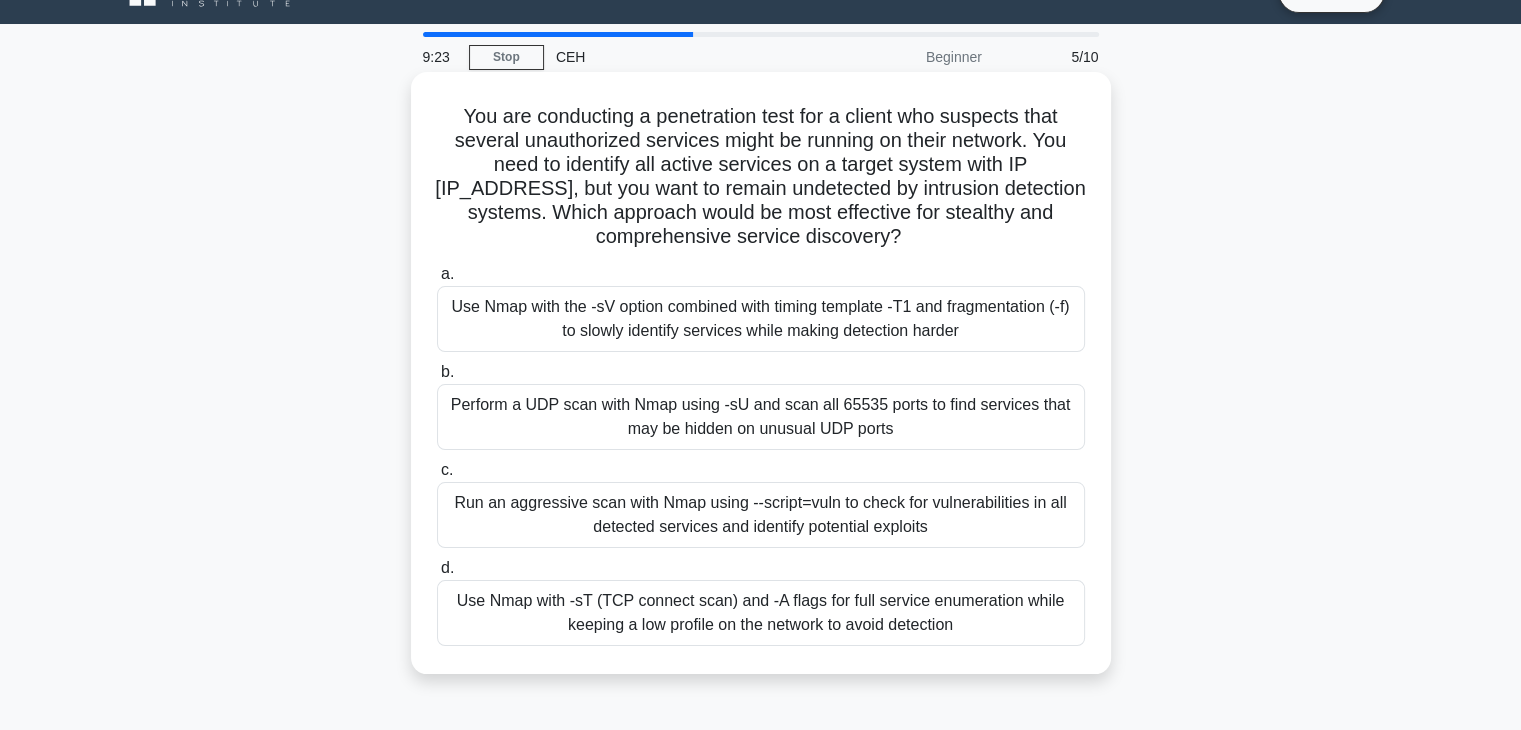 click on "Perform a UDP scan with Nmap using -sU and scan all 65535 ports to find services that may be hidden on unusual UDP ports" at bounding box center (761, 417) 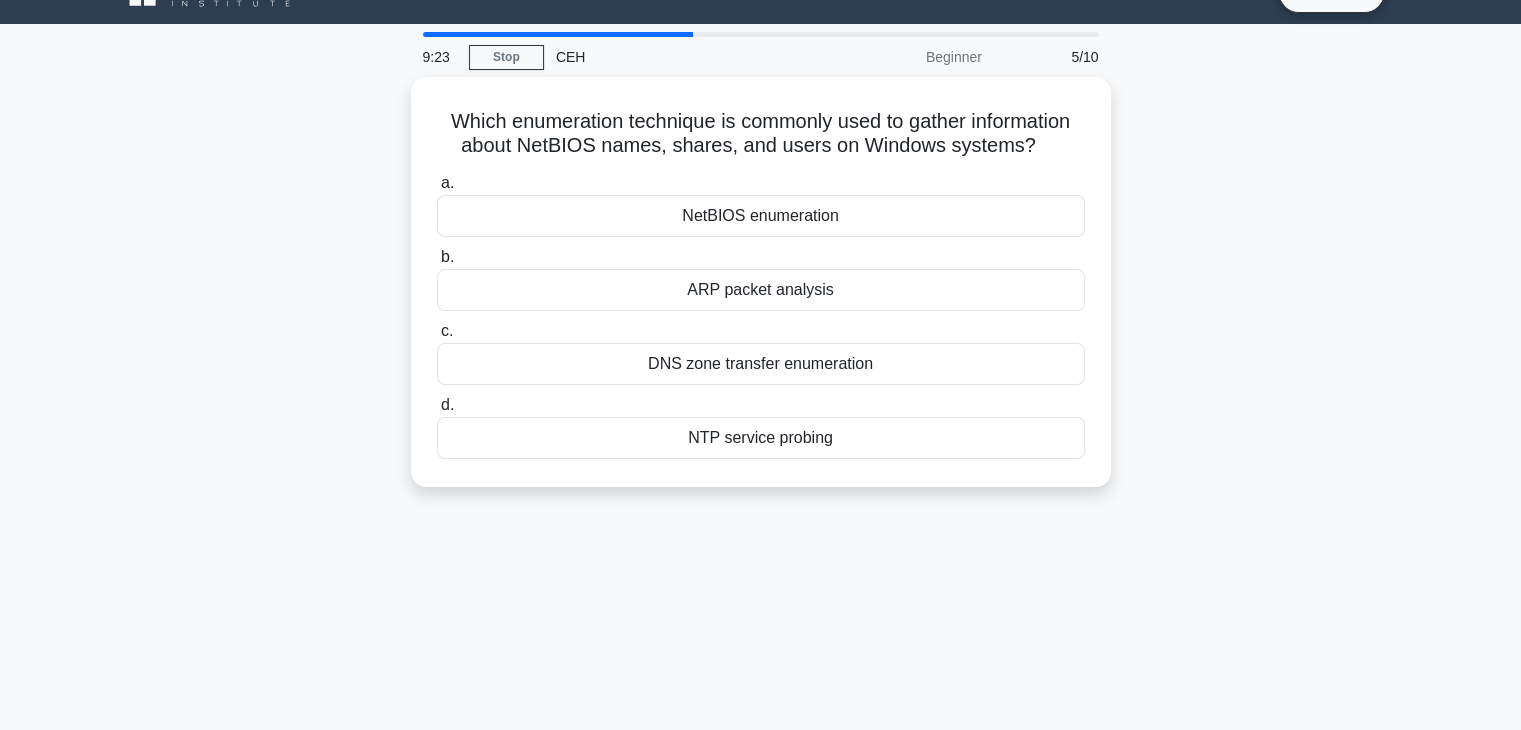 scroll, scrollTop: 0, scrollLeft: 0, axis: both 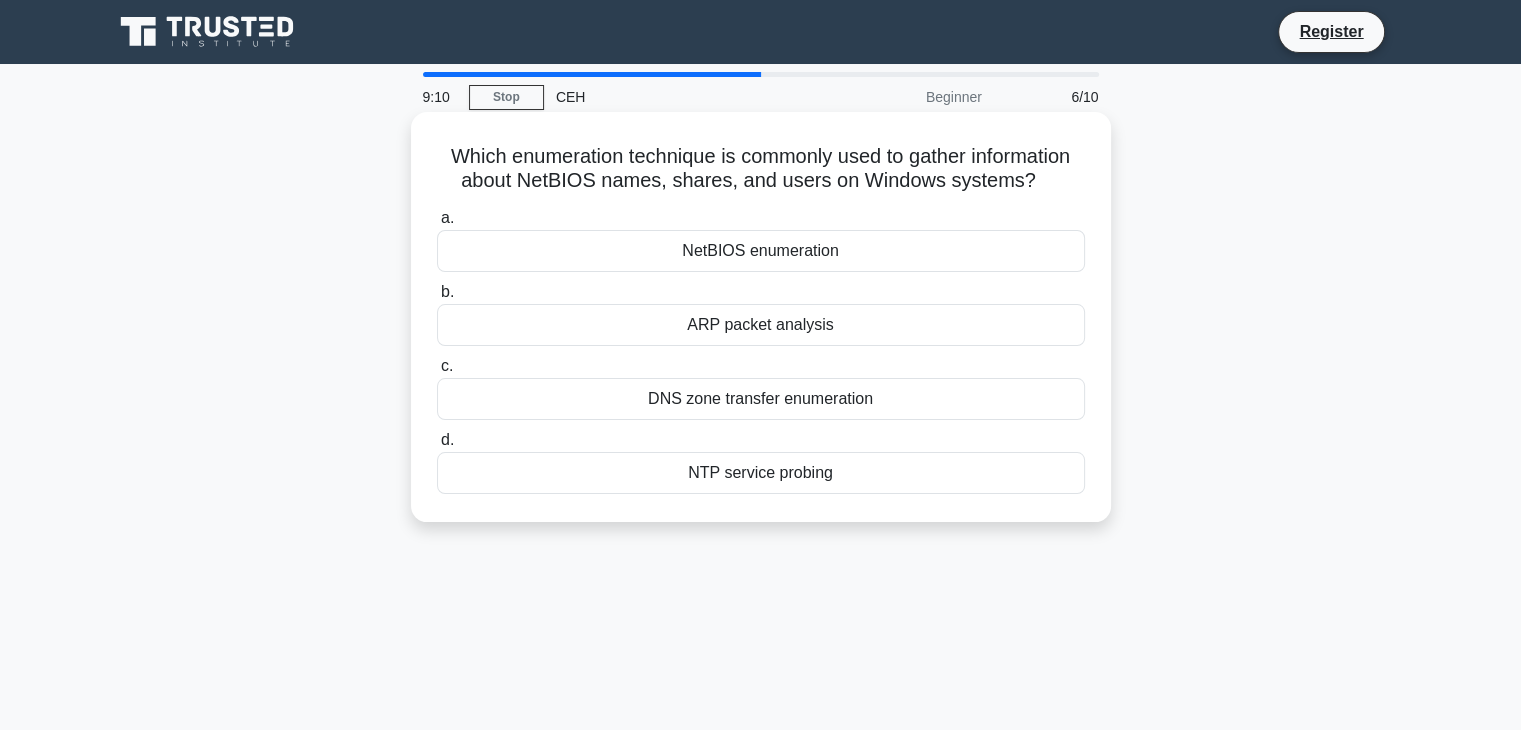 click on "NetBIOS enumeration" at bounding box center [761, 251] 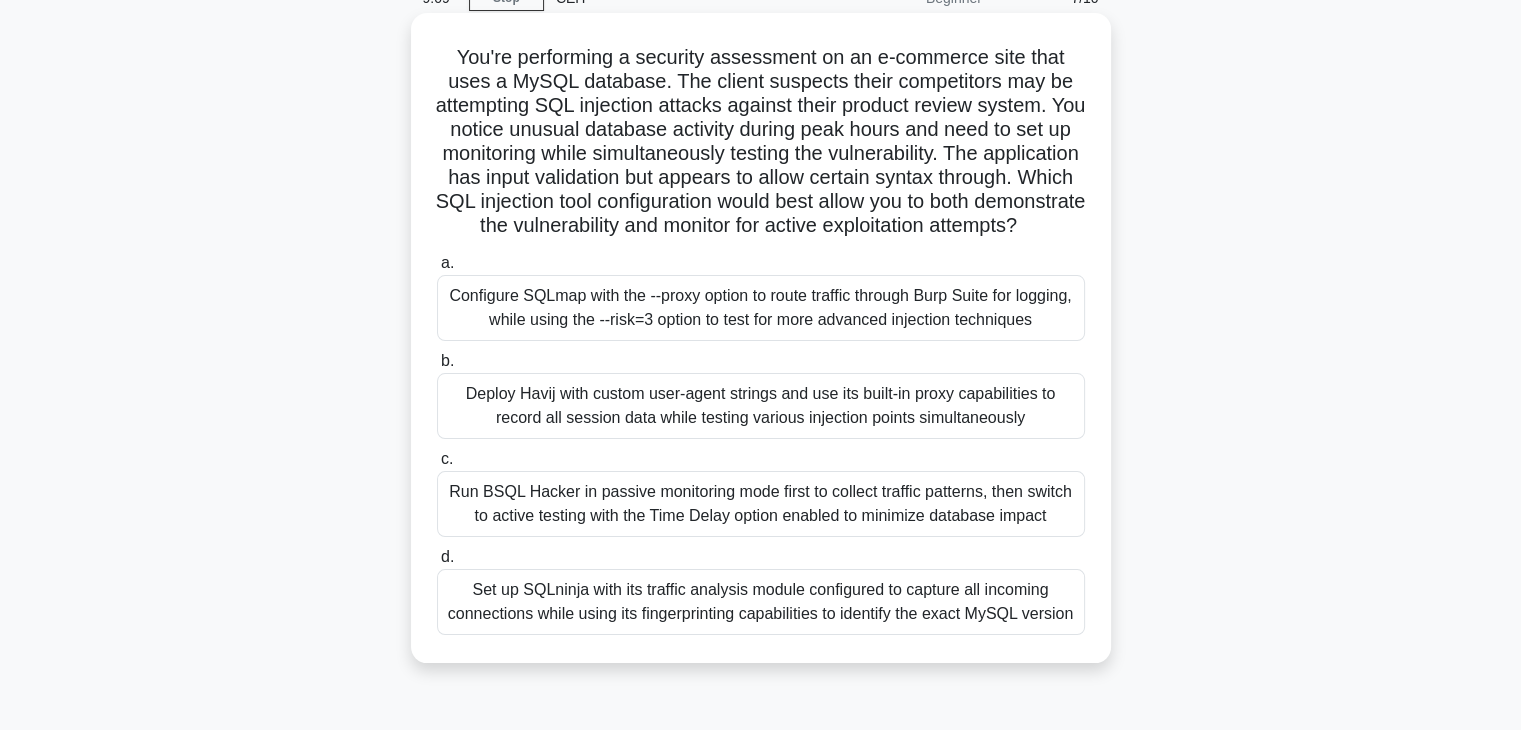 scroll, scrollTop: 108, scrollLeft: 0, axis: vertical 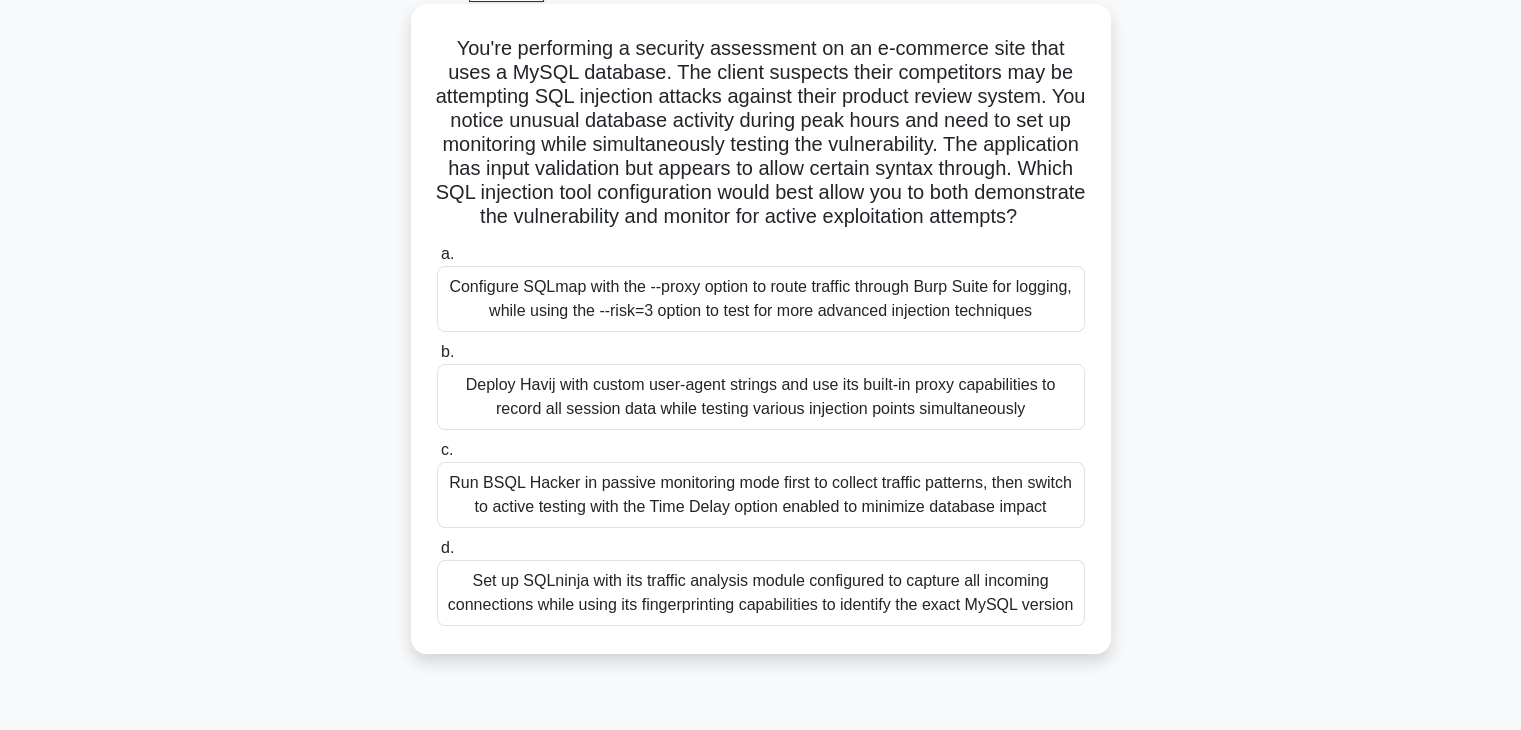 click on "Run BSQL Hacker in passive monitoring mode first to collect traffic patterns, then switch to active testing with the Time Delay option enabled to minimize database impact" at bounding box center [761, 495] 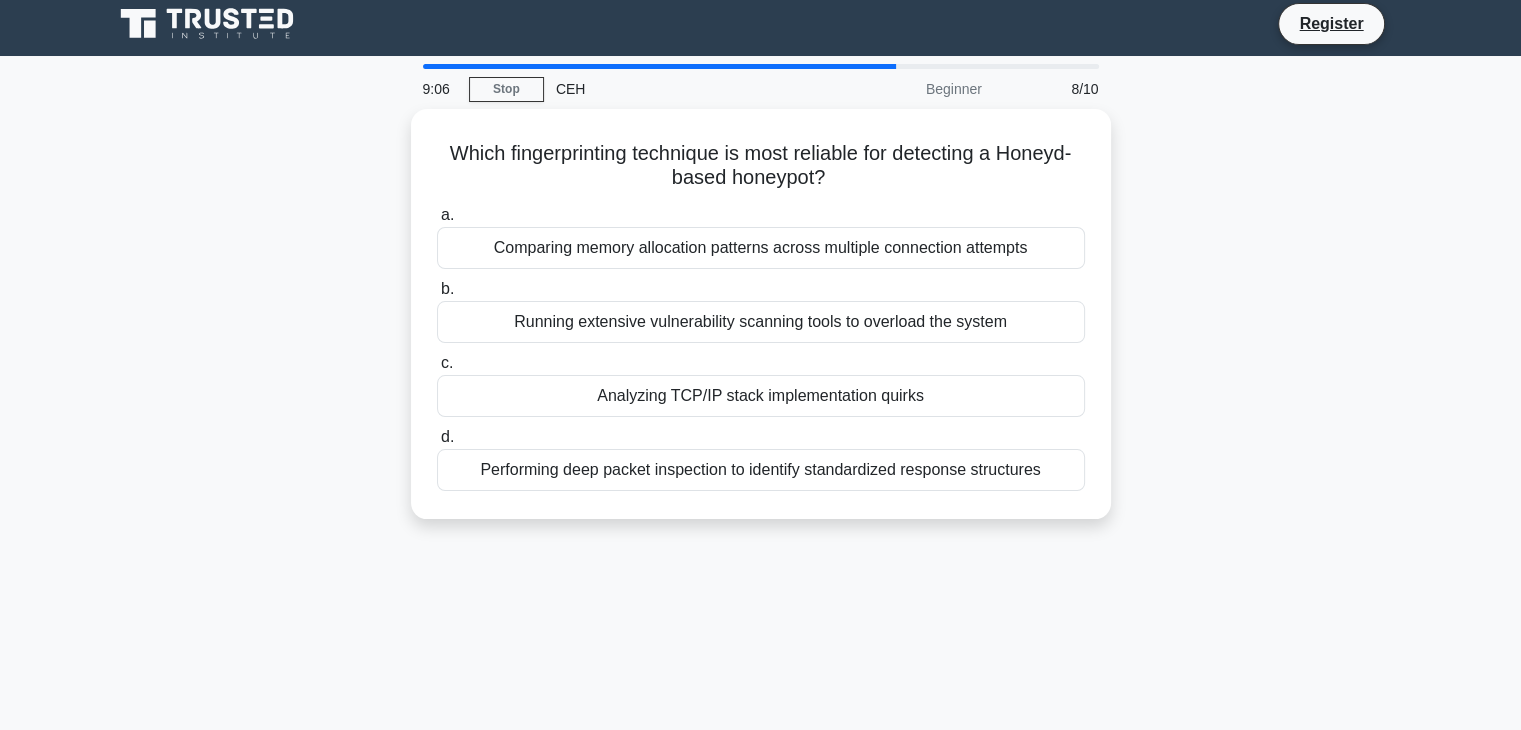 scroll, scrollTop: 0, scrollLeft: 0, axis: both 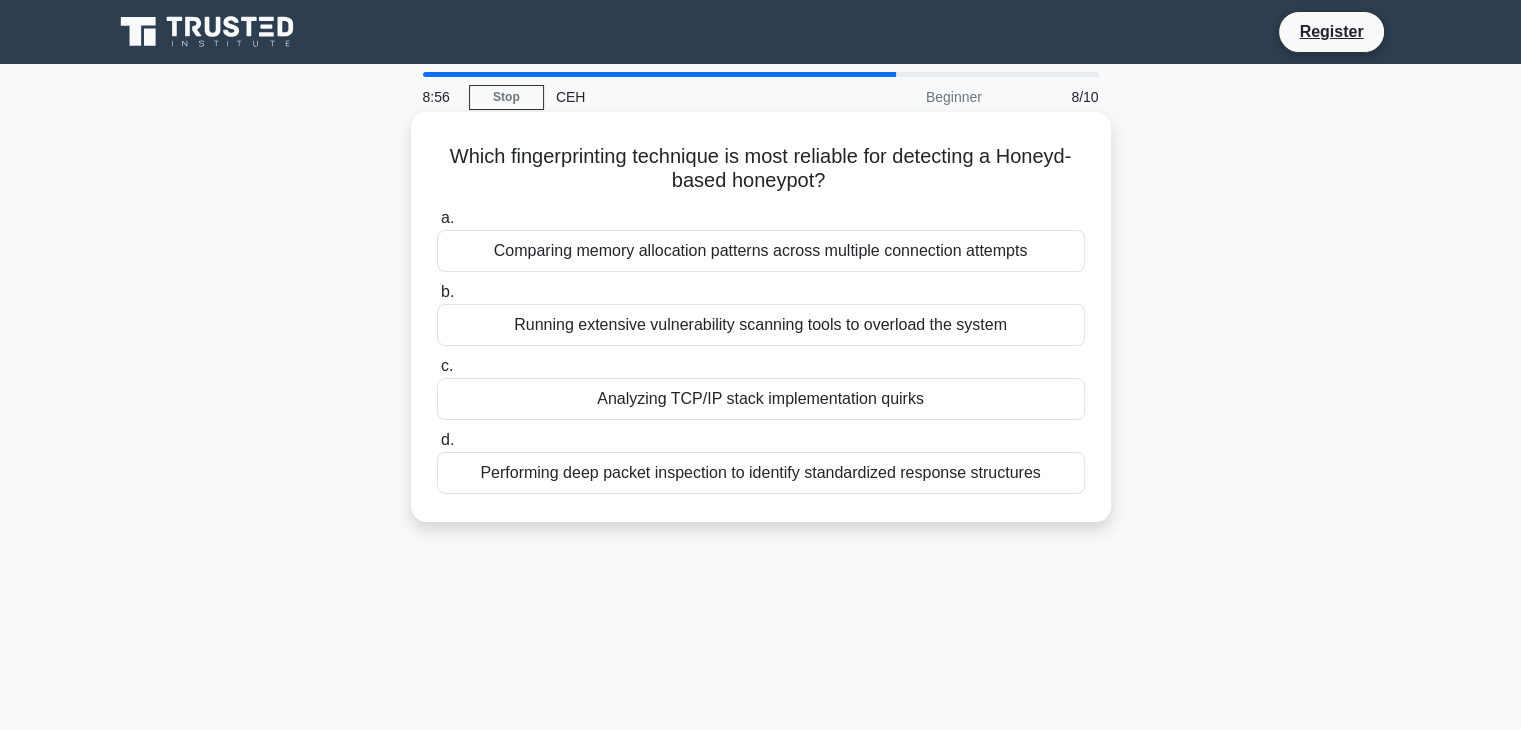 click on "Analyzing TCP/IP stack implementation quirks" at bounding box center (761, 399) 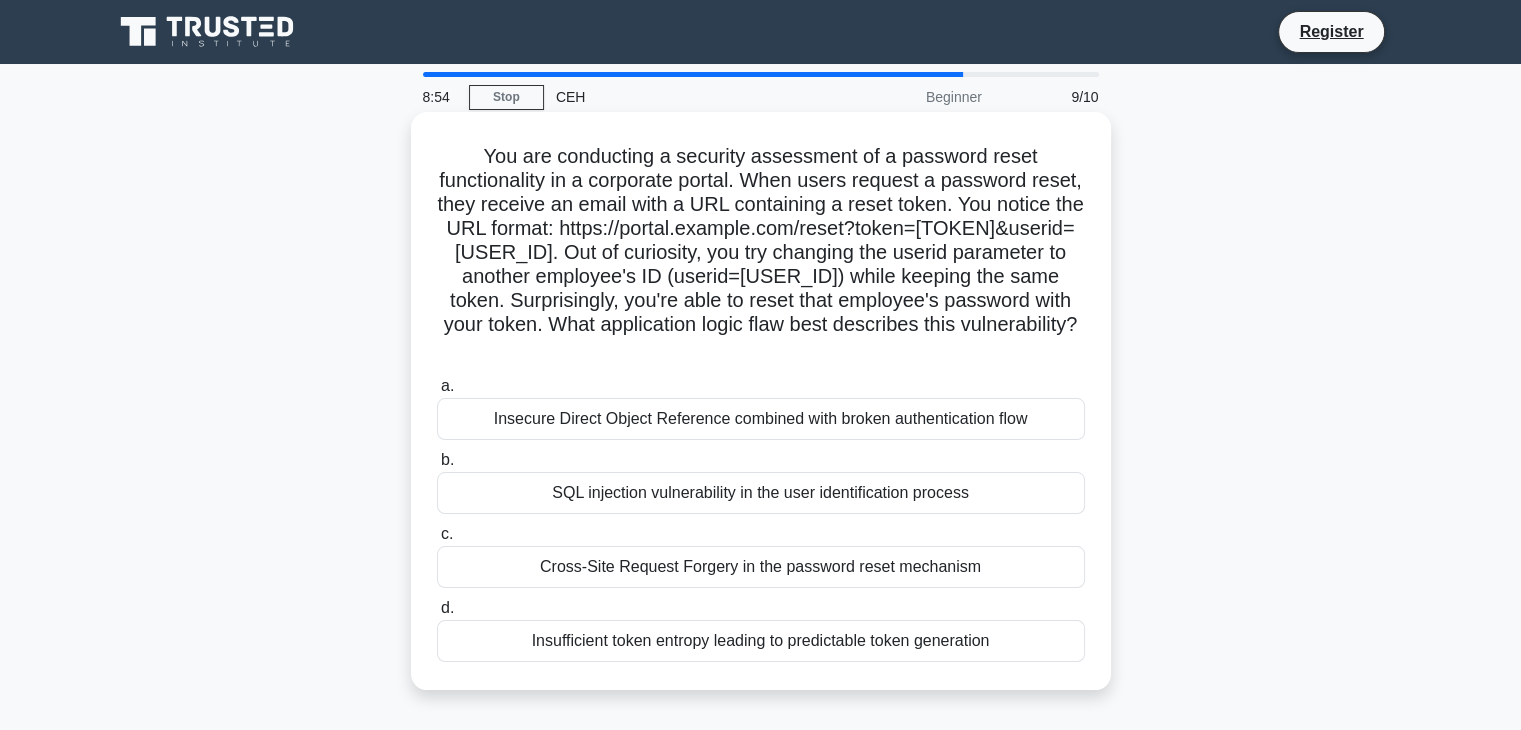 click on "Insecure Direct Object Reference combined with broken authentication flow" at bounding box center (761, 419) 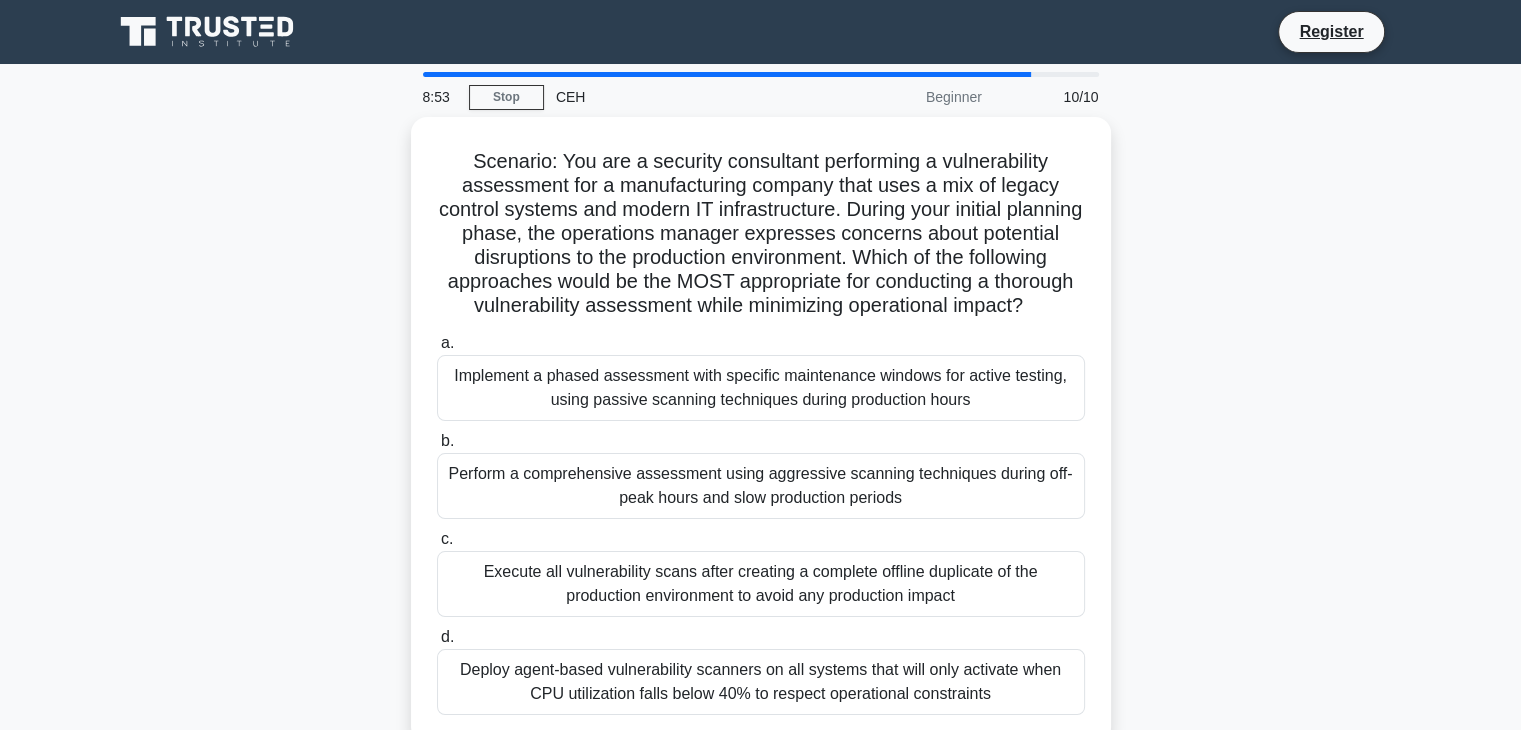 click on "Implement a phased assessment with specific maintenance windows for active testing, using passive scanning techniques during production hours" at bounding box center [761, 388] 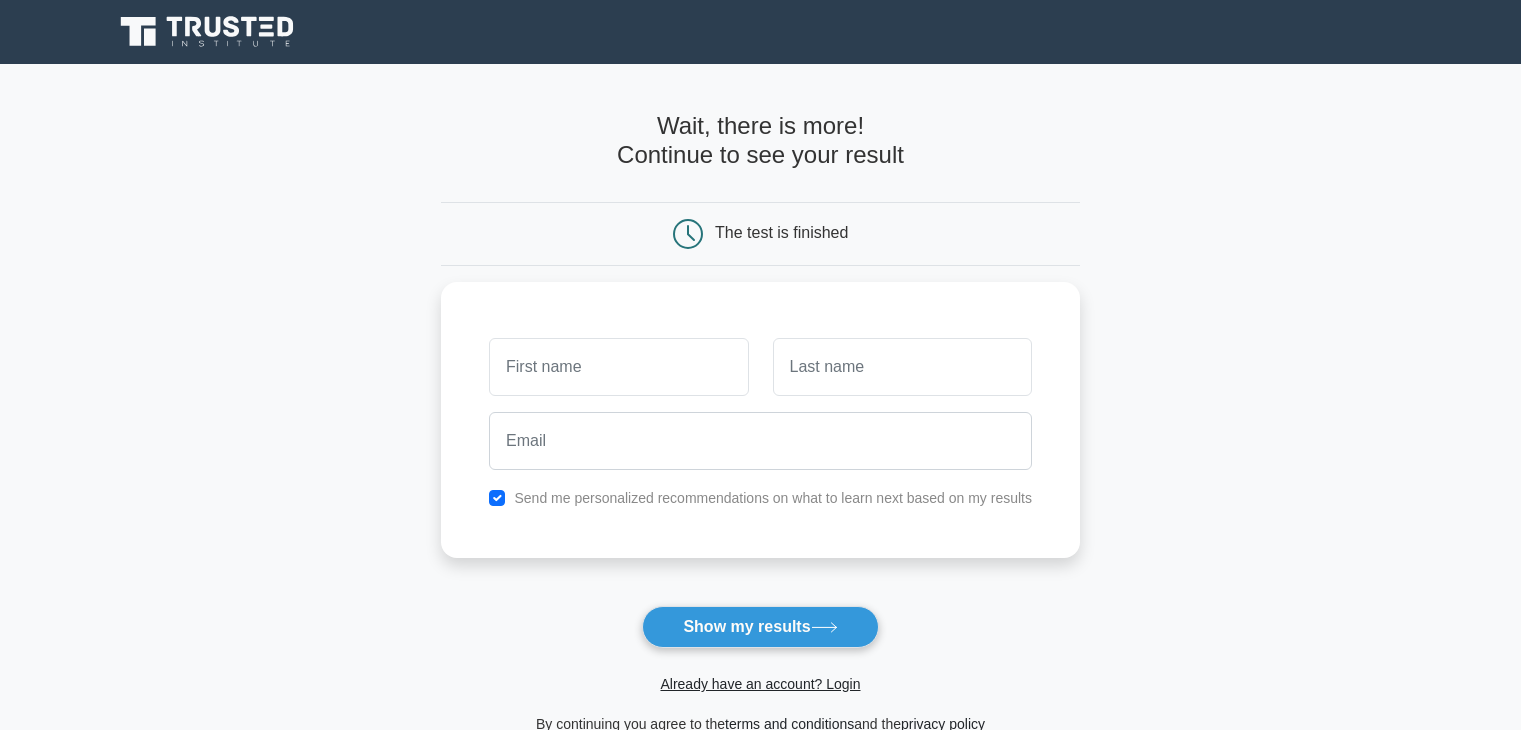 scroll, scrollTop: 0, scrollLeft: 0, axis: both 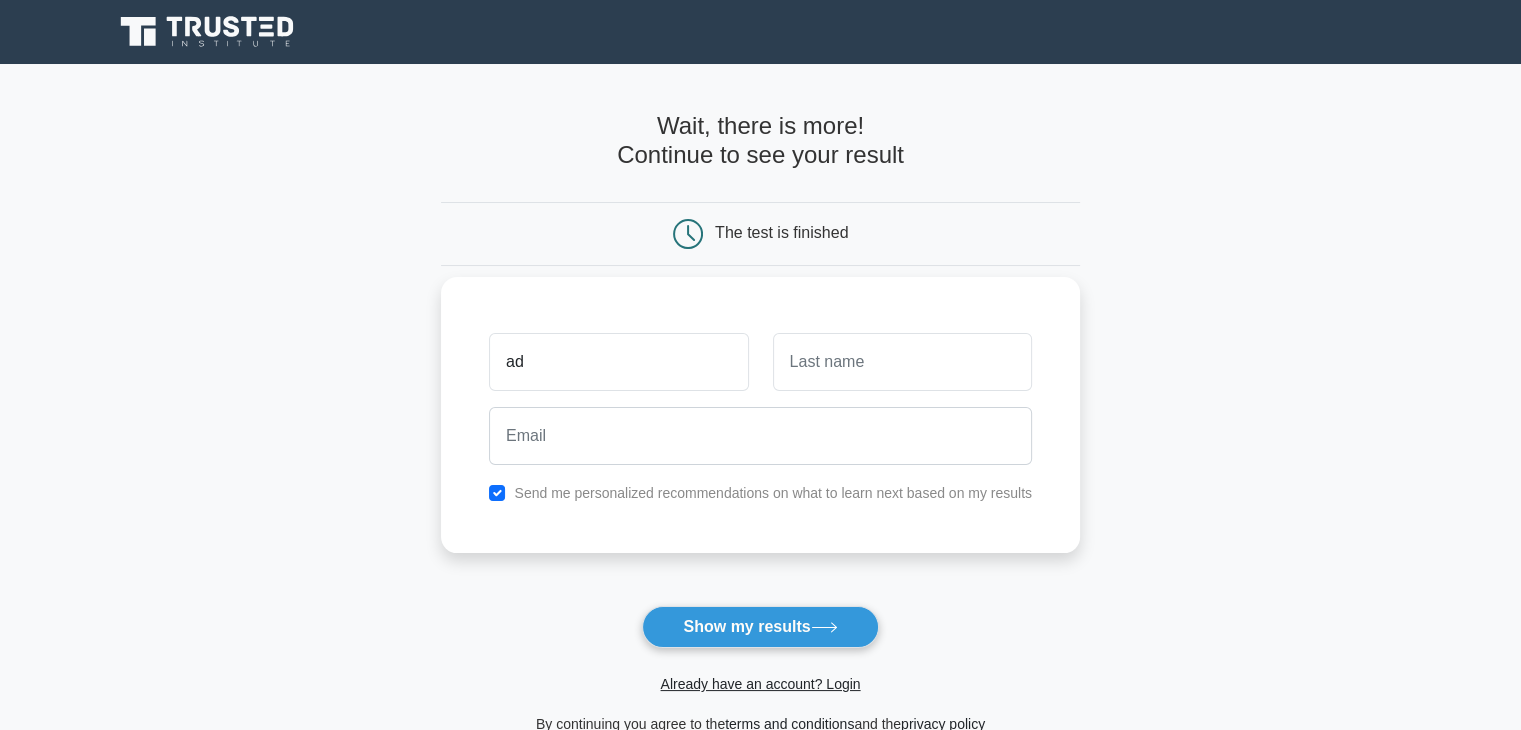 type on "ad" 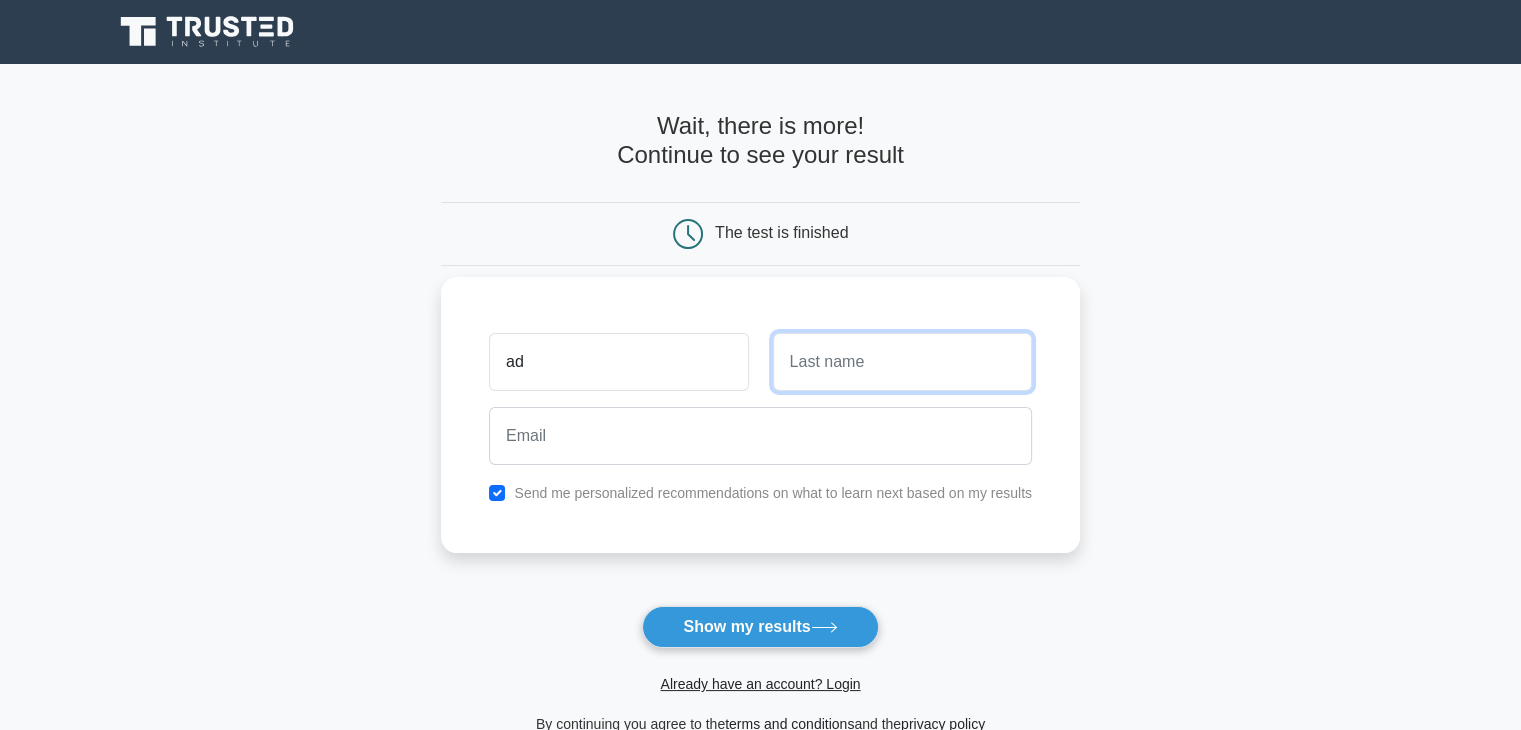 click at bounding box center [902, 362] 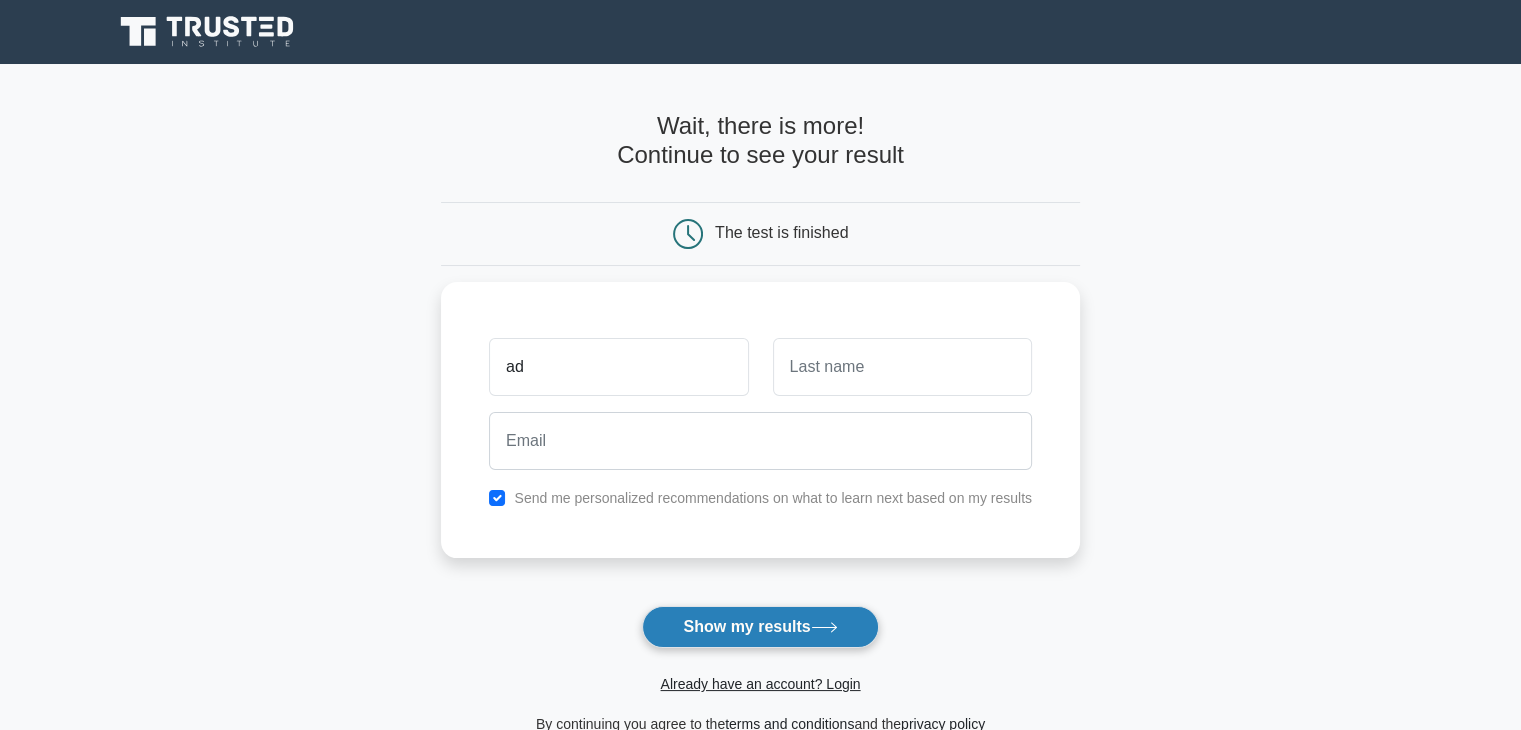 click on "Show my results" at bounding box center (760, 627) 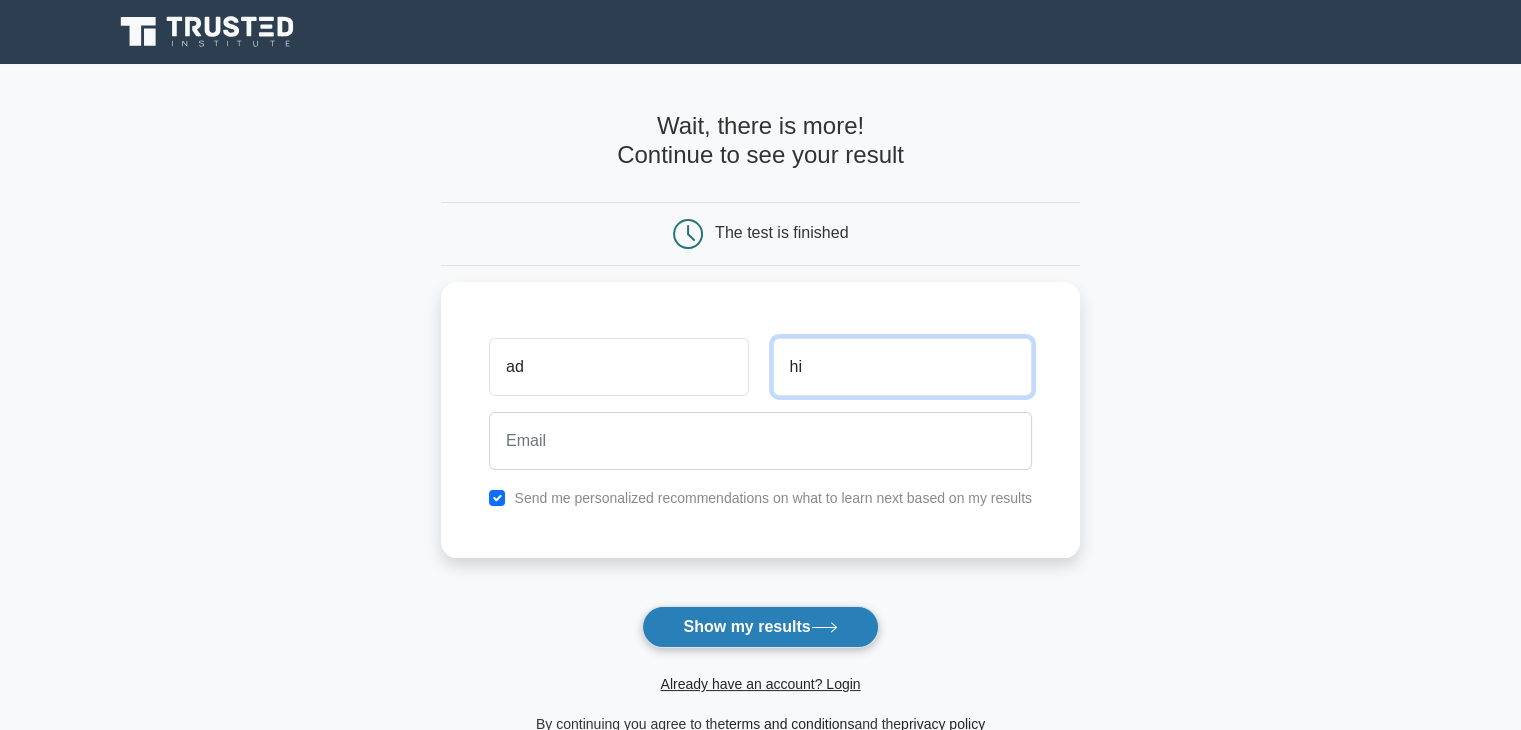 type on "hi" 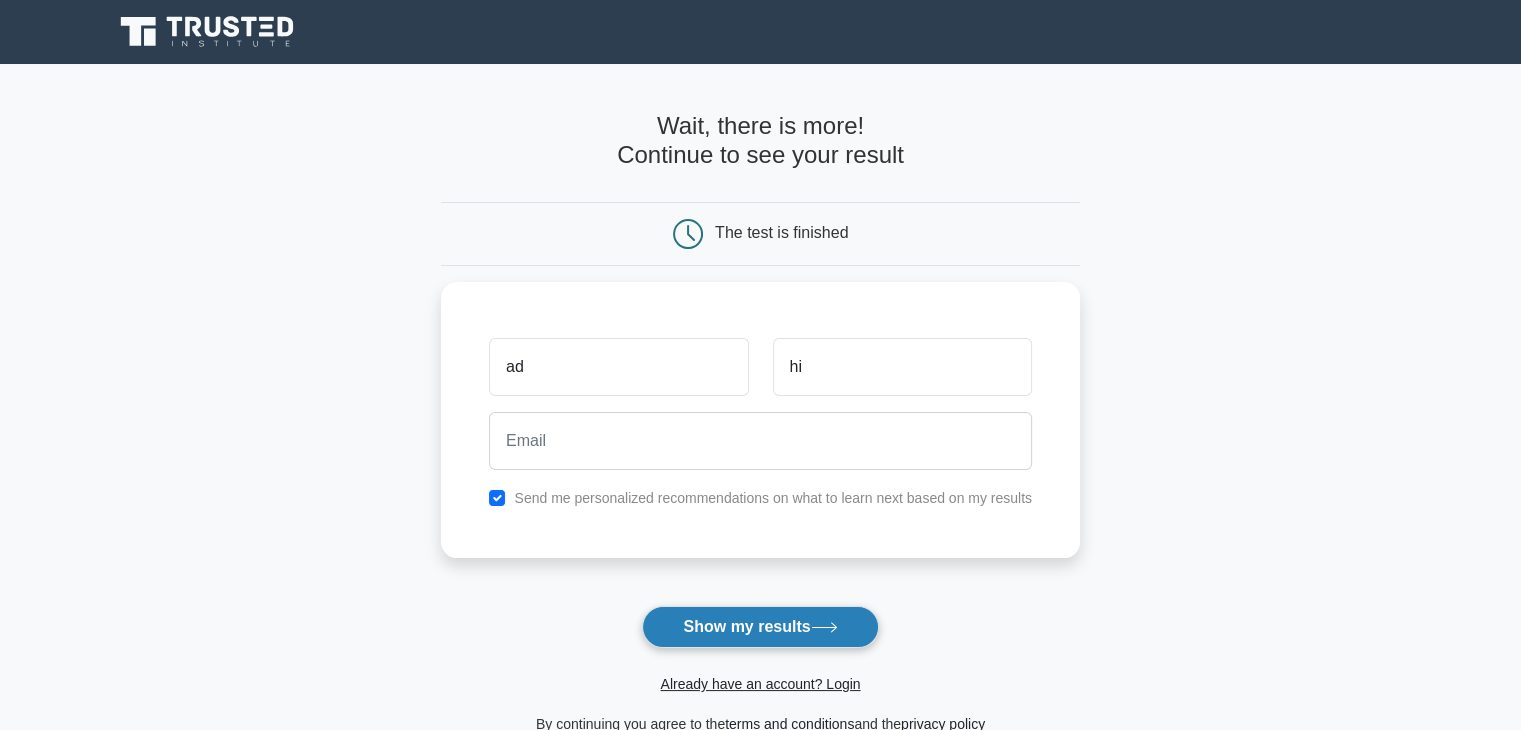 click on "Show my results" at bounding box center [760, 627] 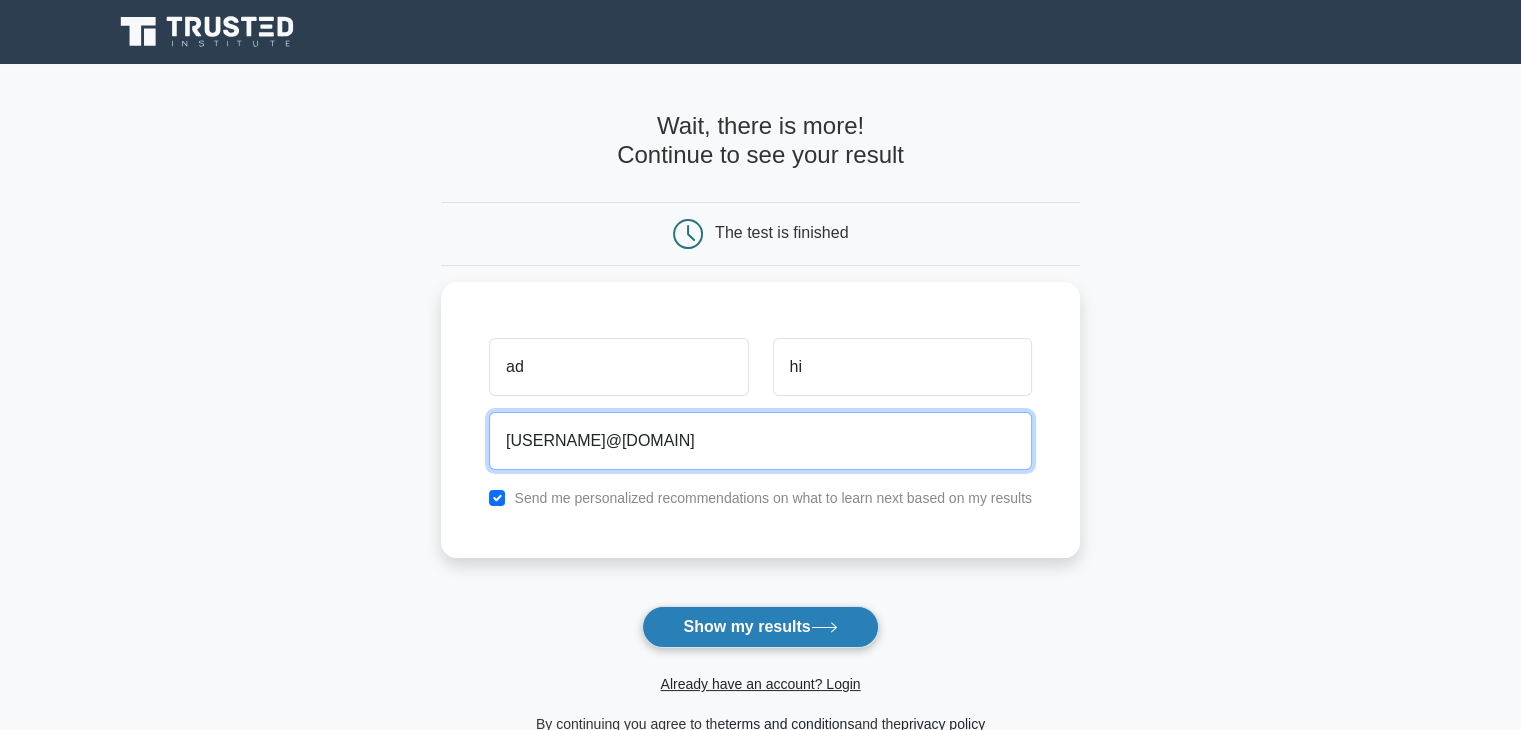 type on "[USERNAME]@[DOMAIN]" 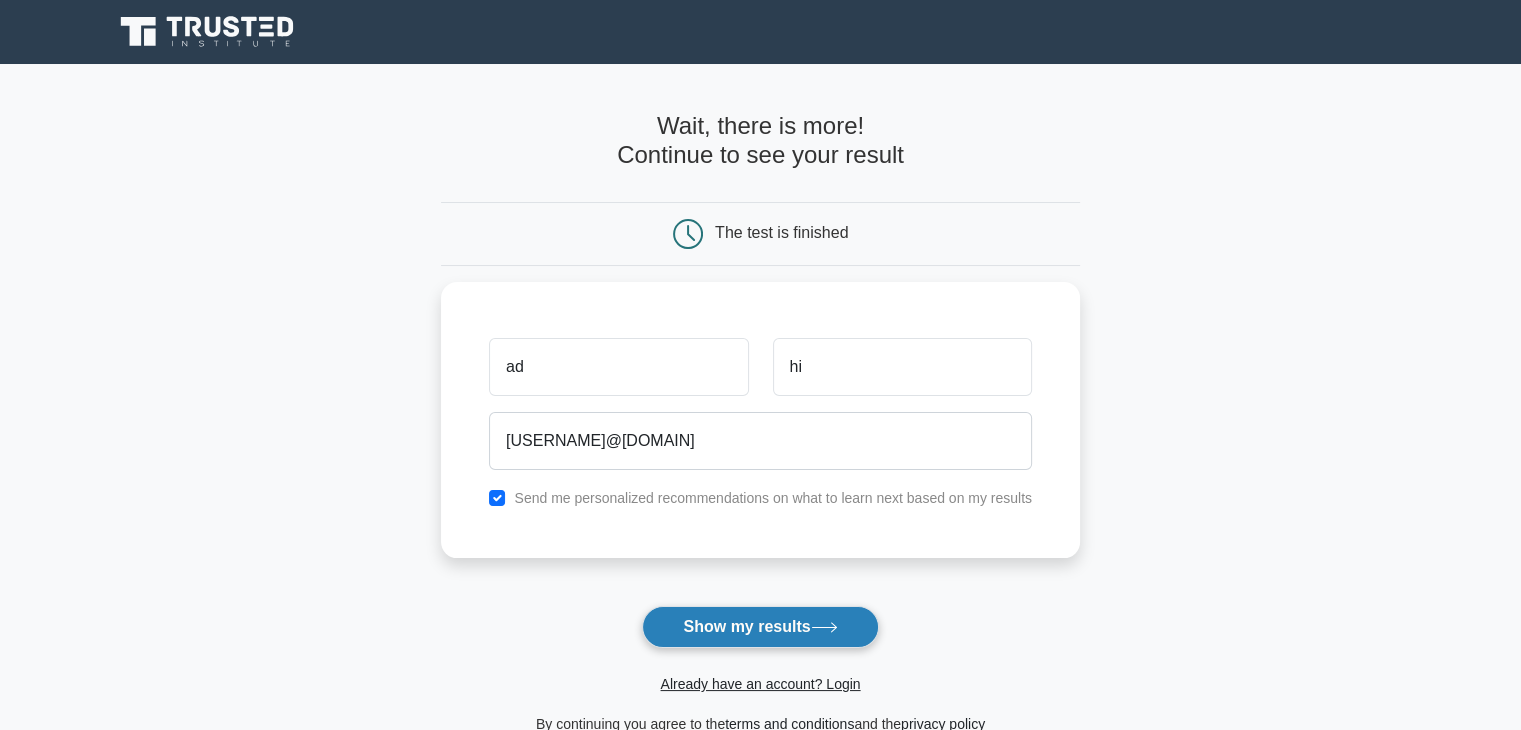 click on "Show my results" at bounding box center (760, 627) 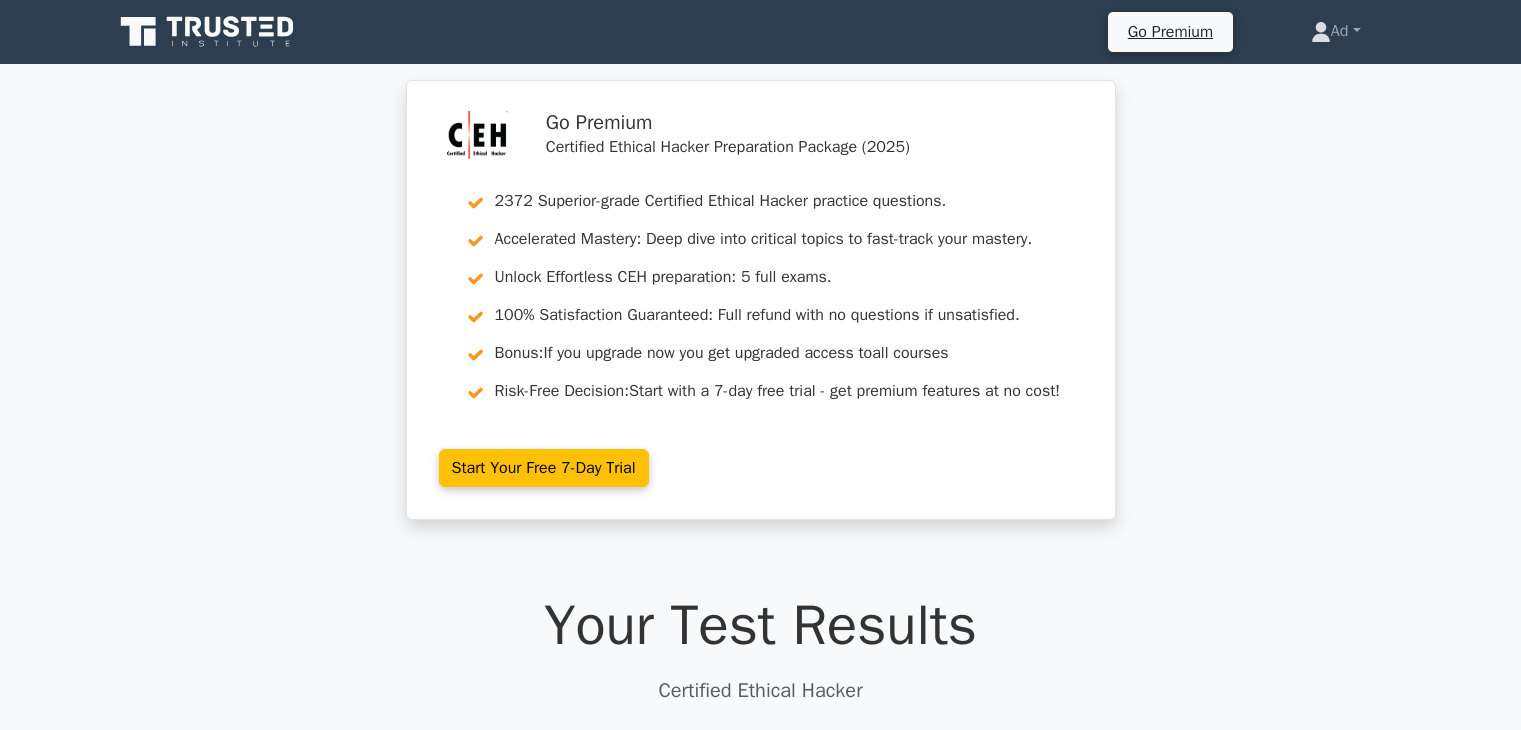 scroll, scrollTop: 0, scrollLeft: 0, axis: both 